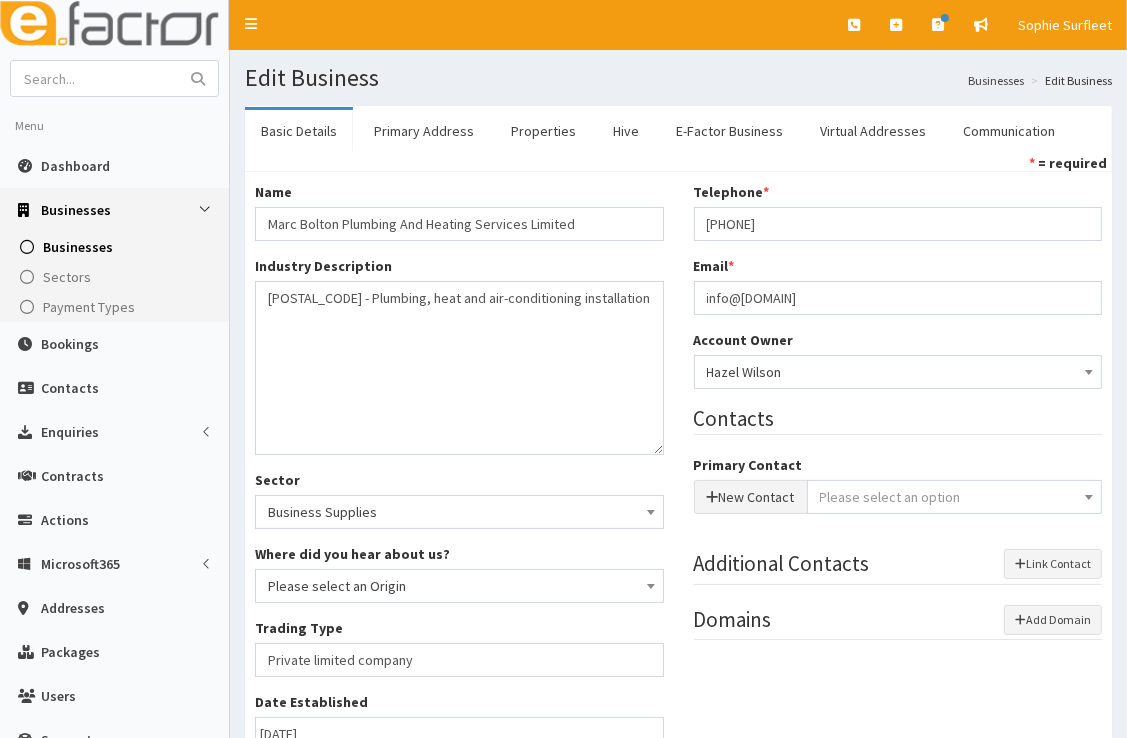 scroll, scrollTop: 0, scrollLeft: 0, axis: both 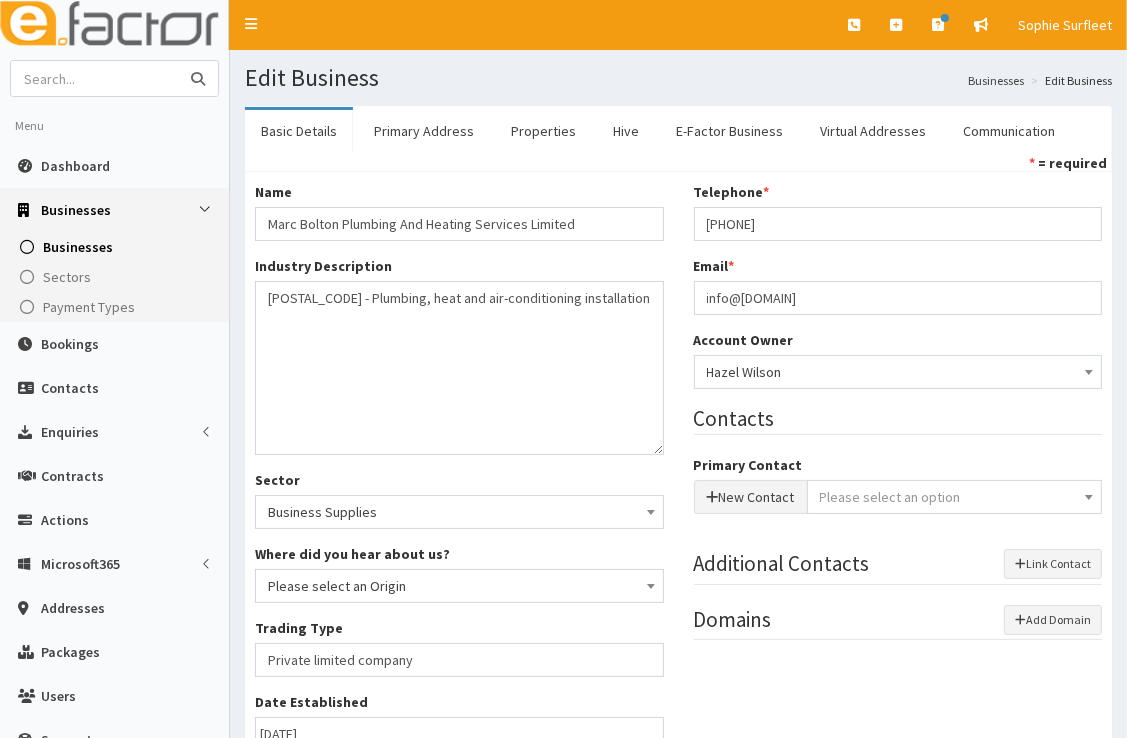 click at bounding box center [95, 78] 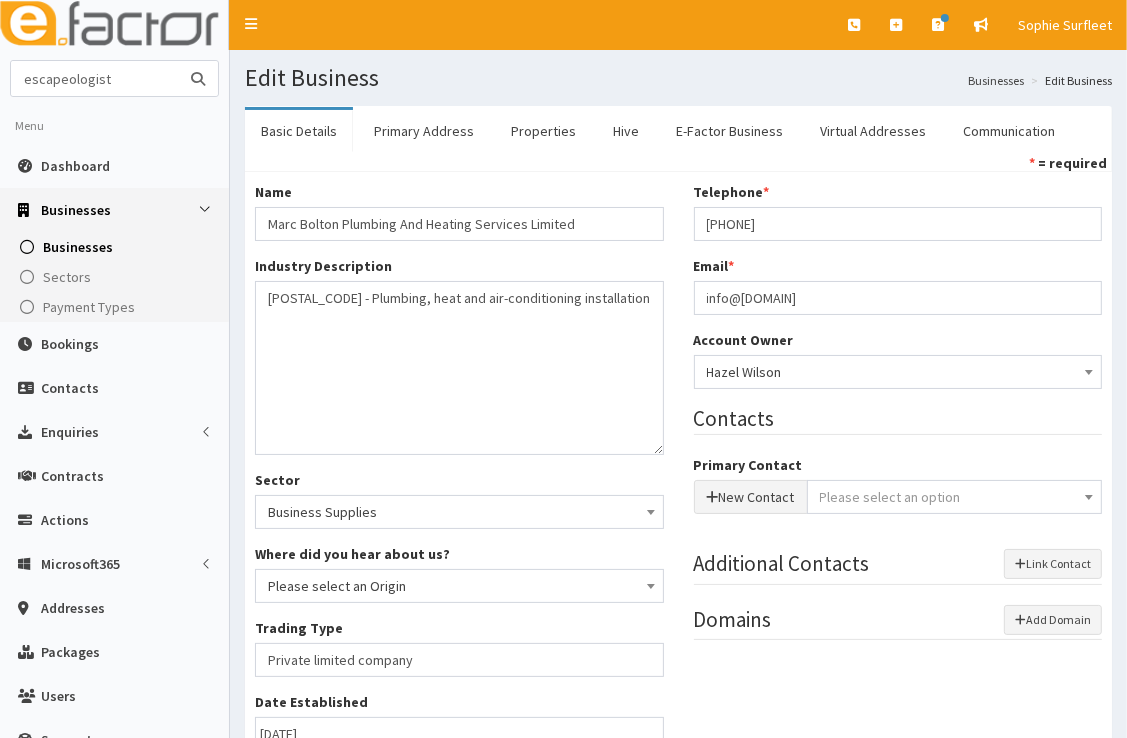 type on "escapeologist" 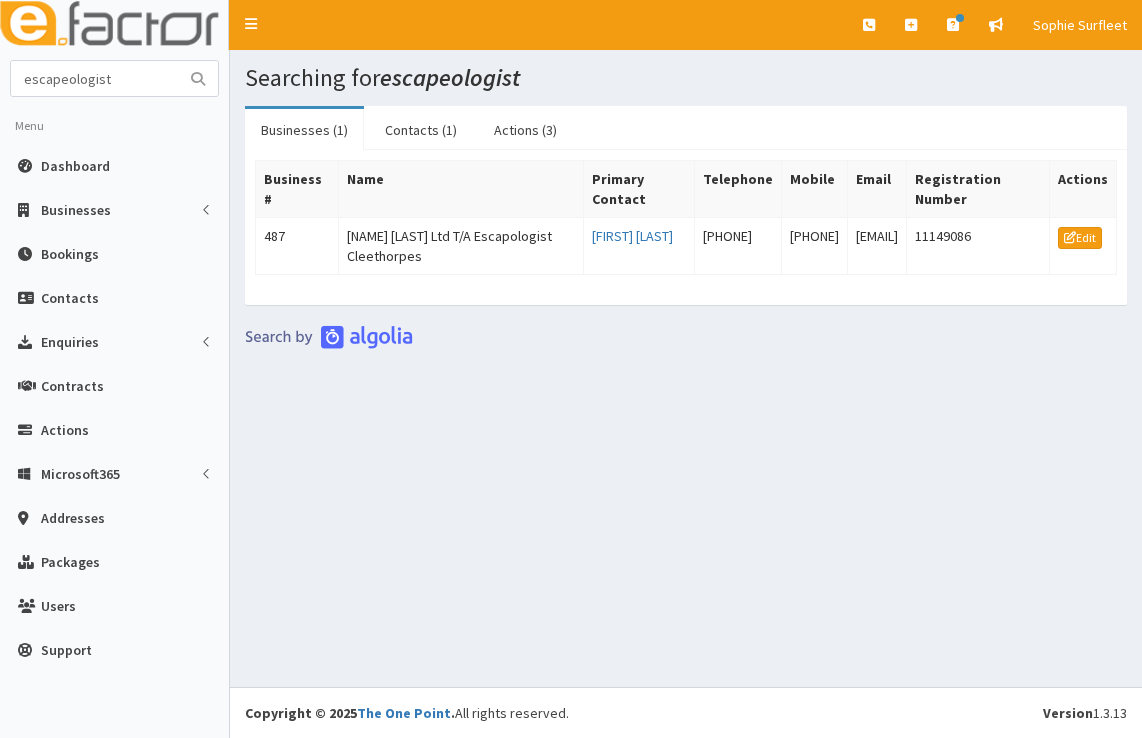 scroll, scrollTop: 0, scrollLeft: 0, axis: both 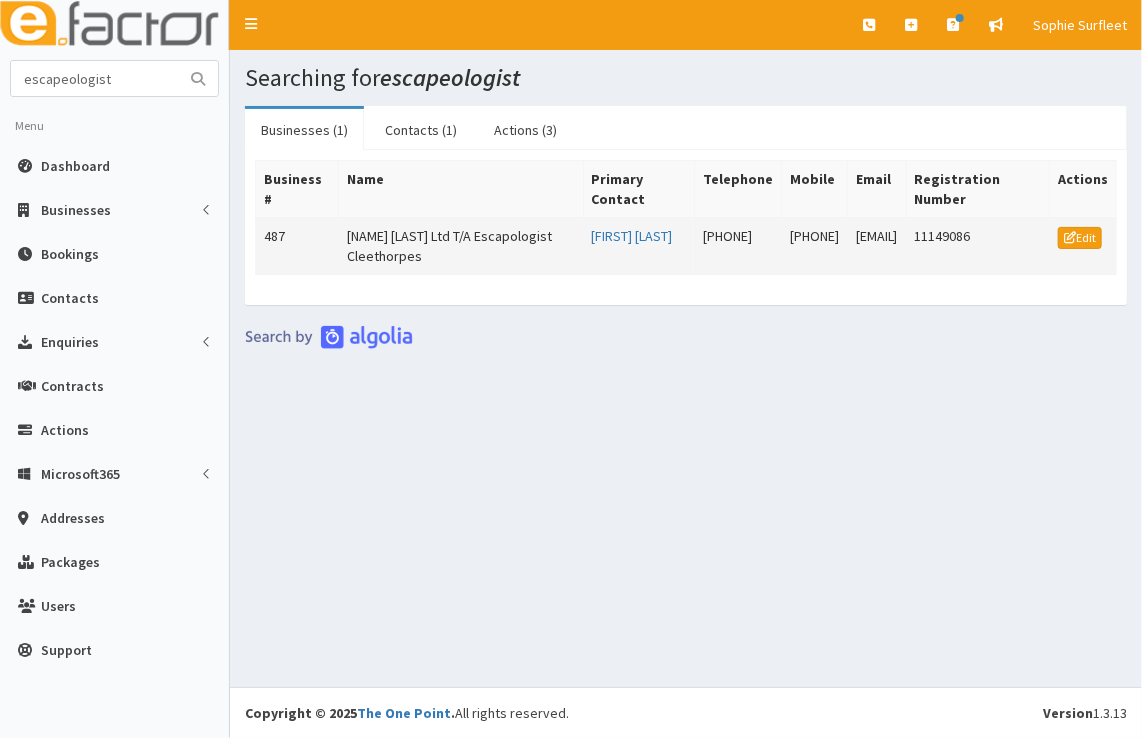 drag, startPoint x: 934, startPoint y: 238, endPoint x: 726, endPoint y: 245, distance: 208.11775 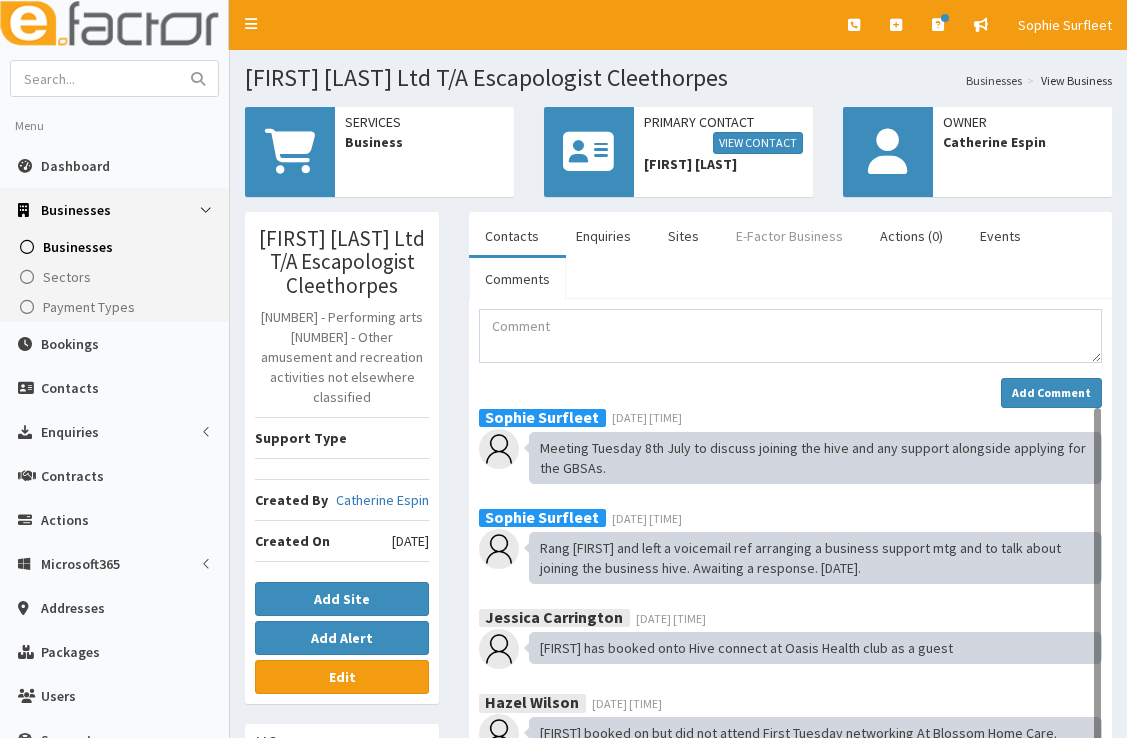 scroll, scrollTop: 0, scrollLeft: 0, axis: both 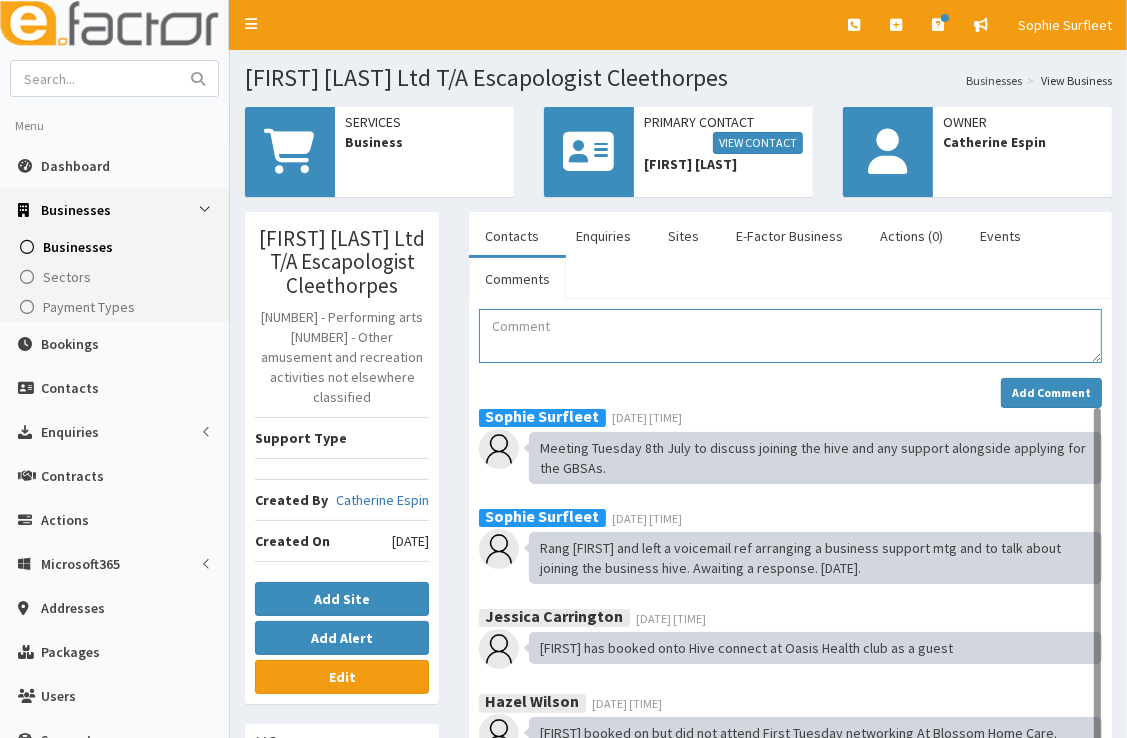 click at bounding box center (790, 336) 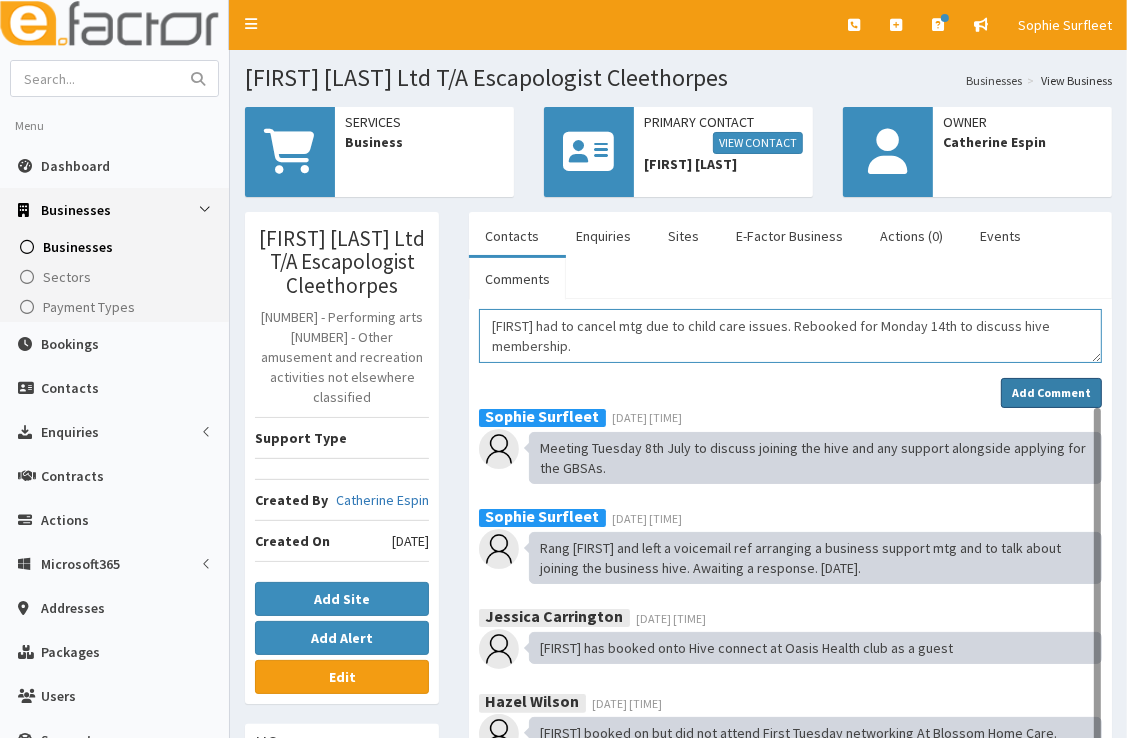 type on "Matt had to cancel mtg due to child care issues. Rebooked for Monday 14th to discuss hive membership." 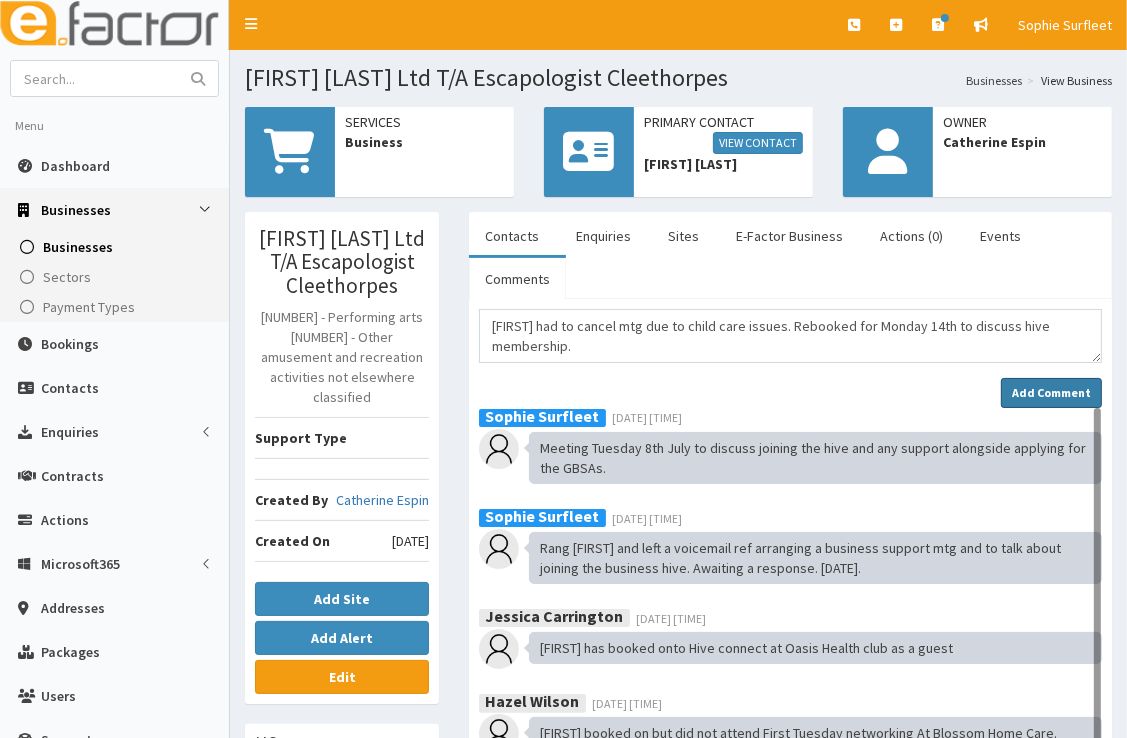 click on "Add Comment" at bounding box center (1051, 393) 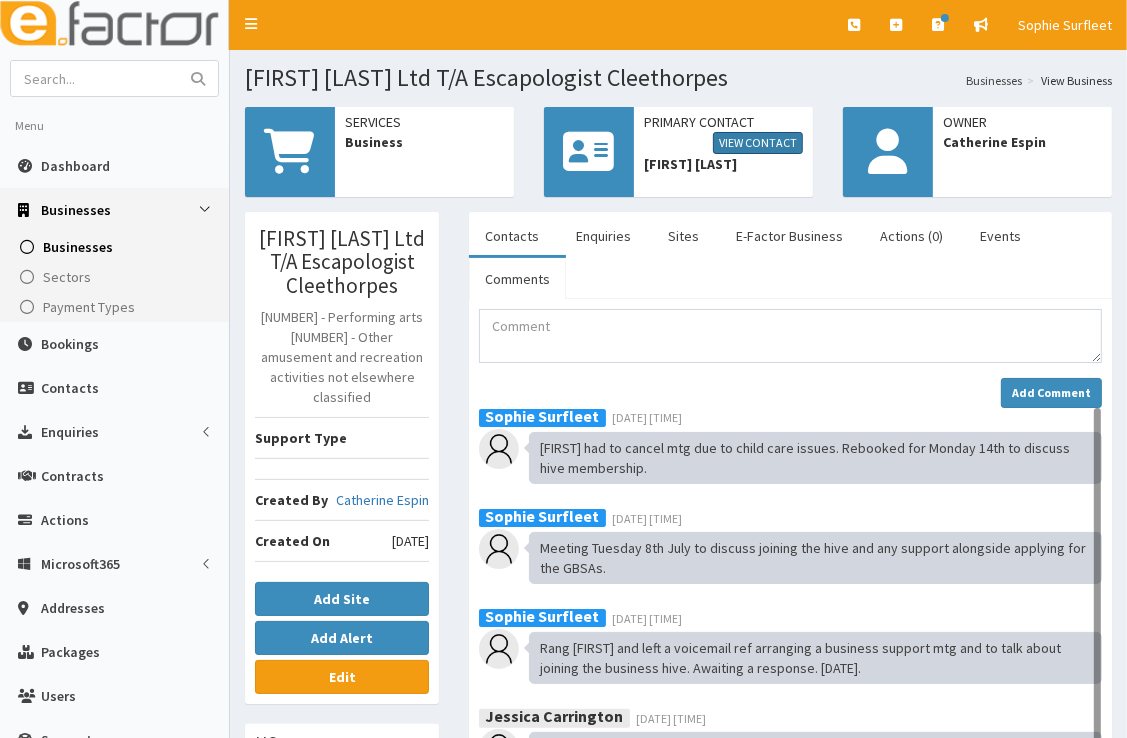 click on "View Contact" at bounding box center (758, 143) 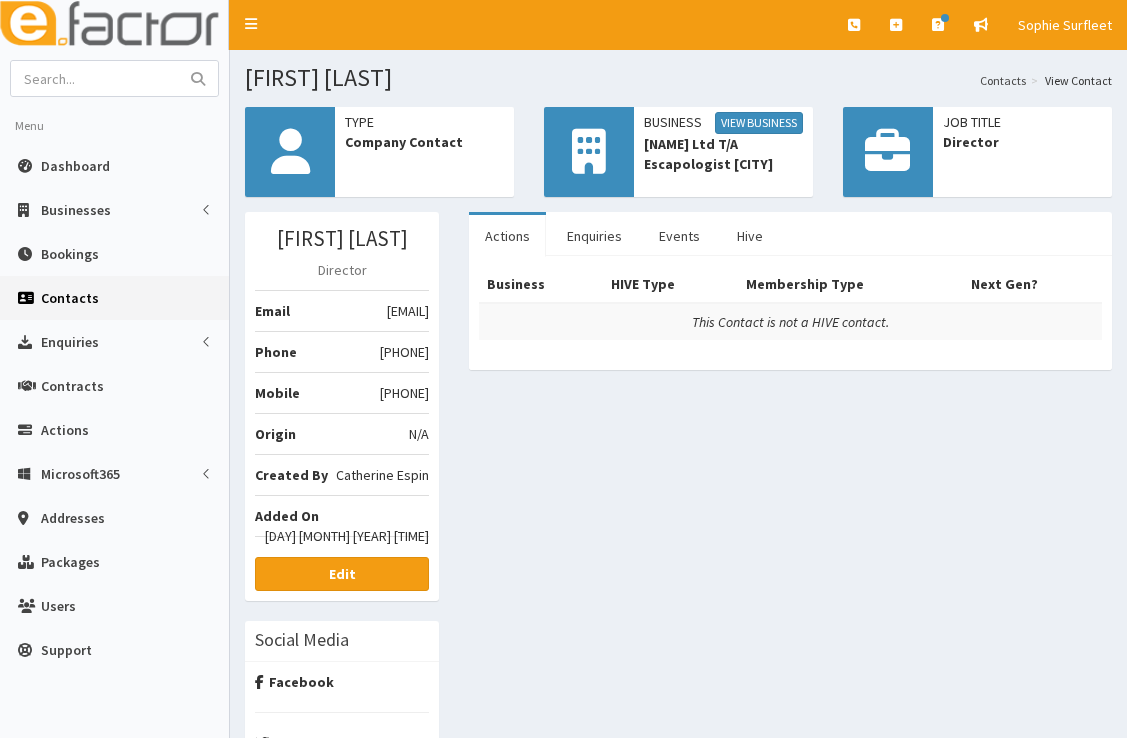scroll, scrollTop: 0, scrollLeft: 0, axis: both 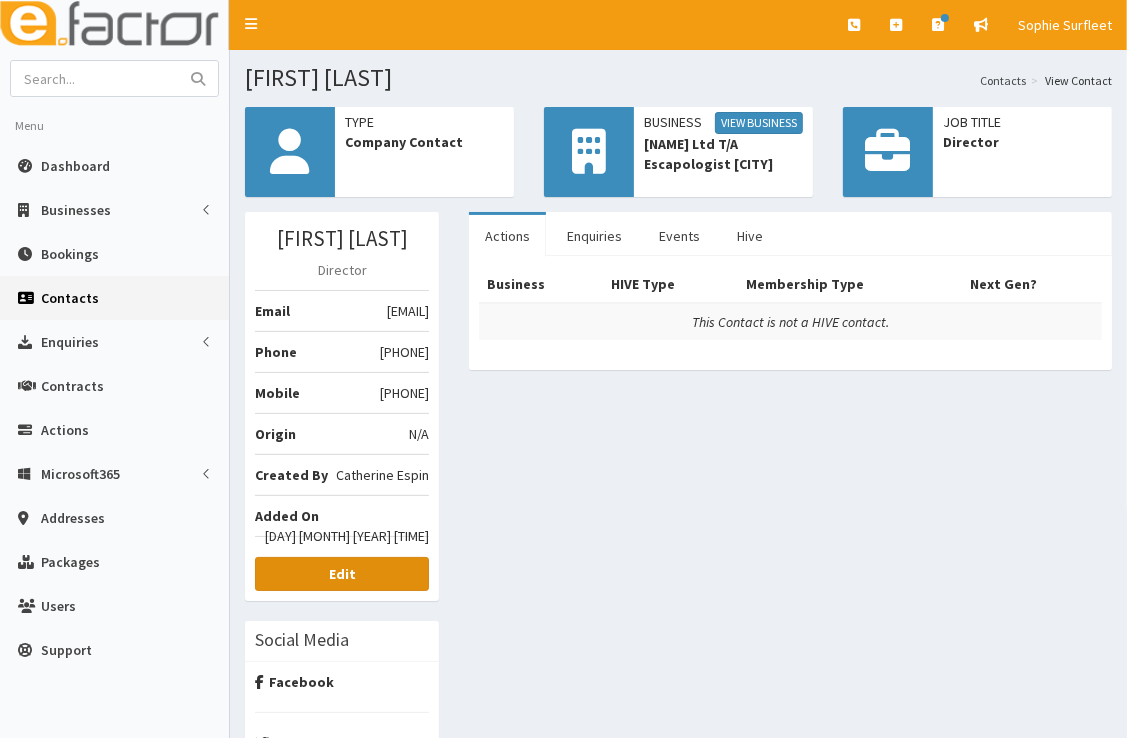 click on "Edit" at bounding box center (342, 574) 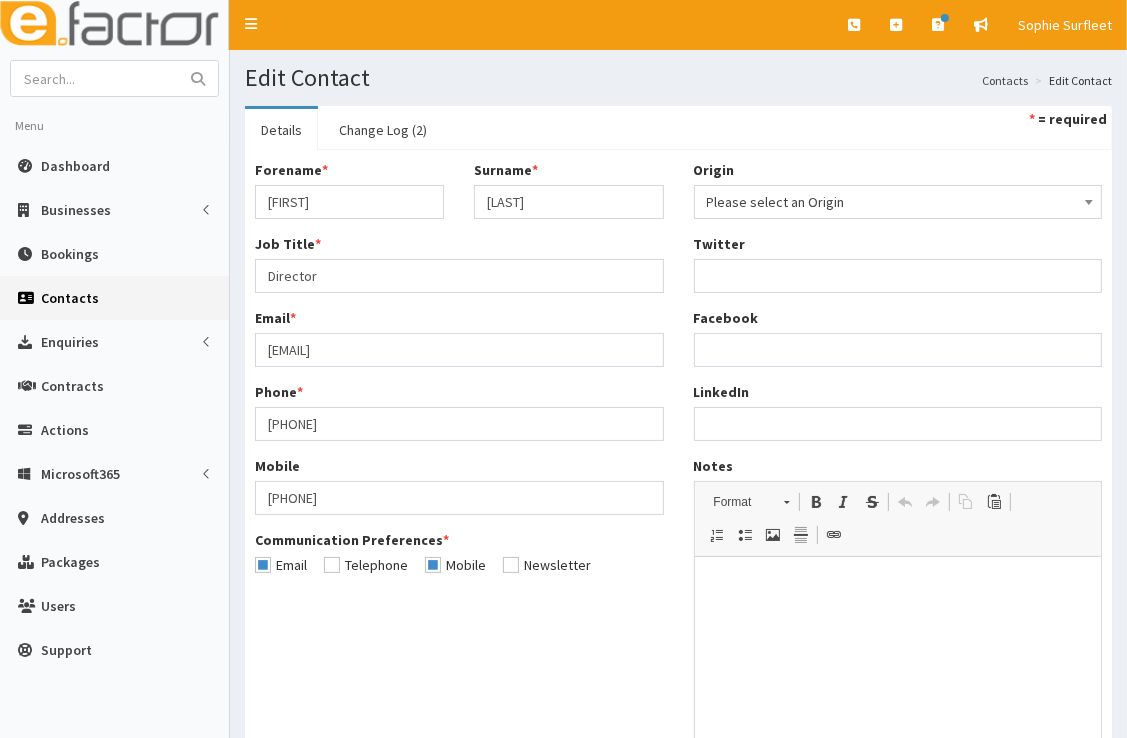 scroll, scrollTop: 0, scrollLeft: 0, axis: both 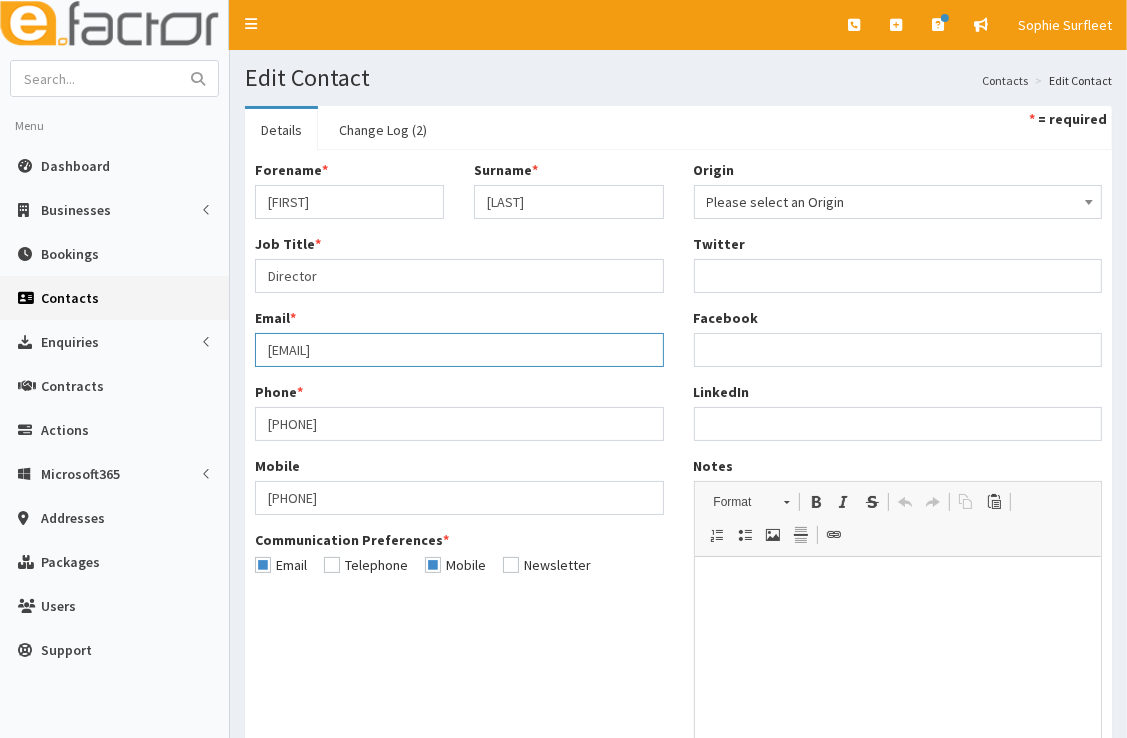 drag, startPoint x: 548, startPoint y: 346, endPoint x: 252, endPoint y: 343, distance: 296.0152 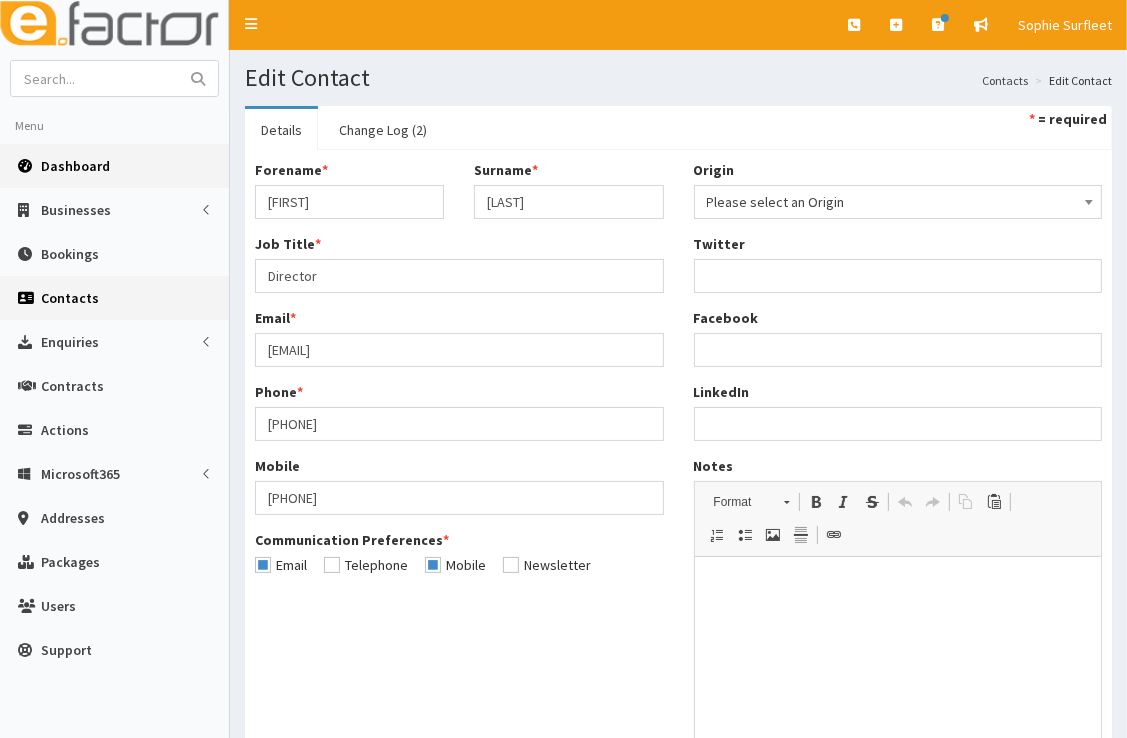 click on "Dashboard" at bounding box center (75, 166) 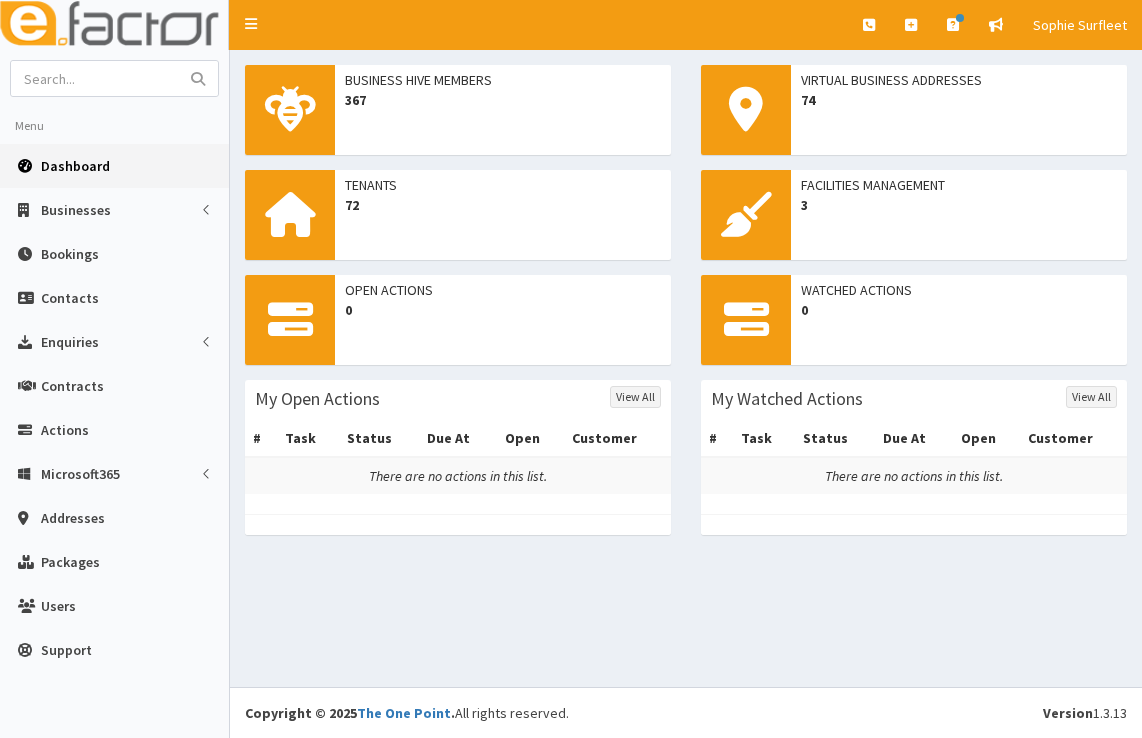 scroll, scrollTop: 0, scrollLeft: 0, axis: both 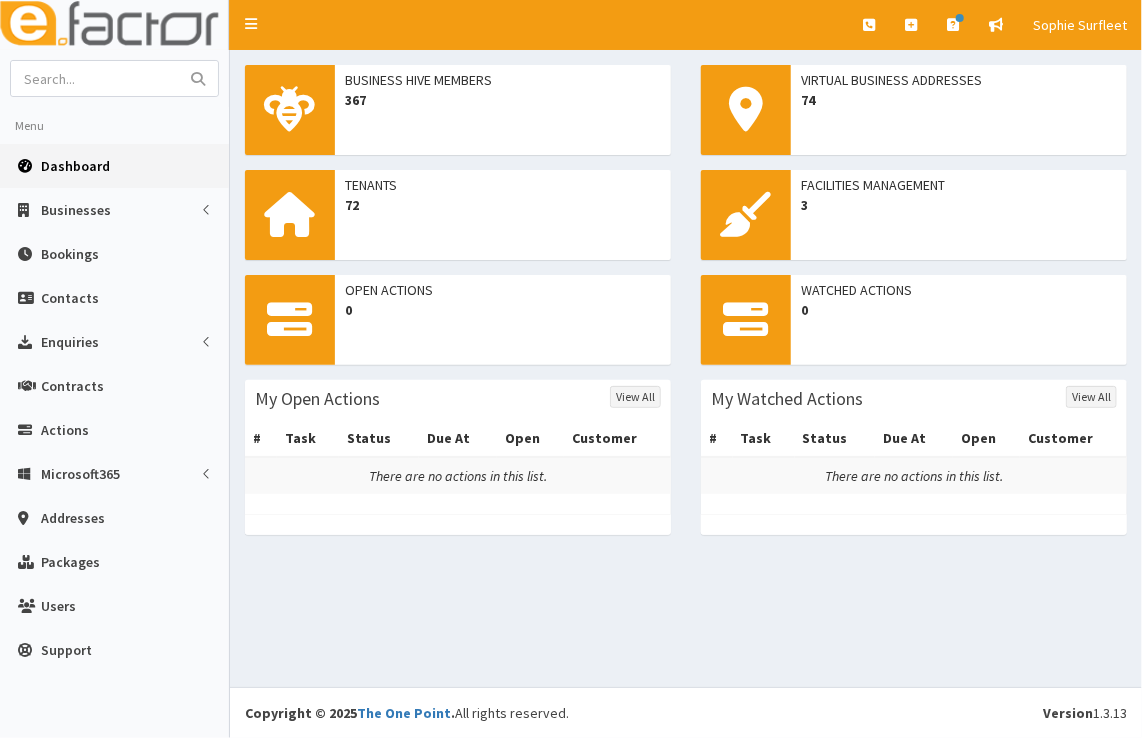 click on "Dashboard" at bounding box center [114, 166] 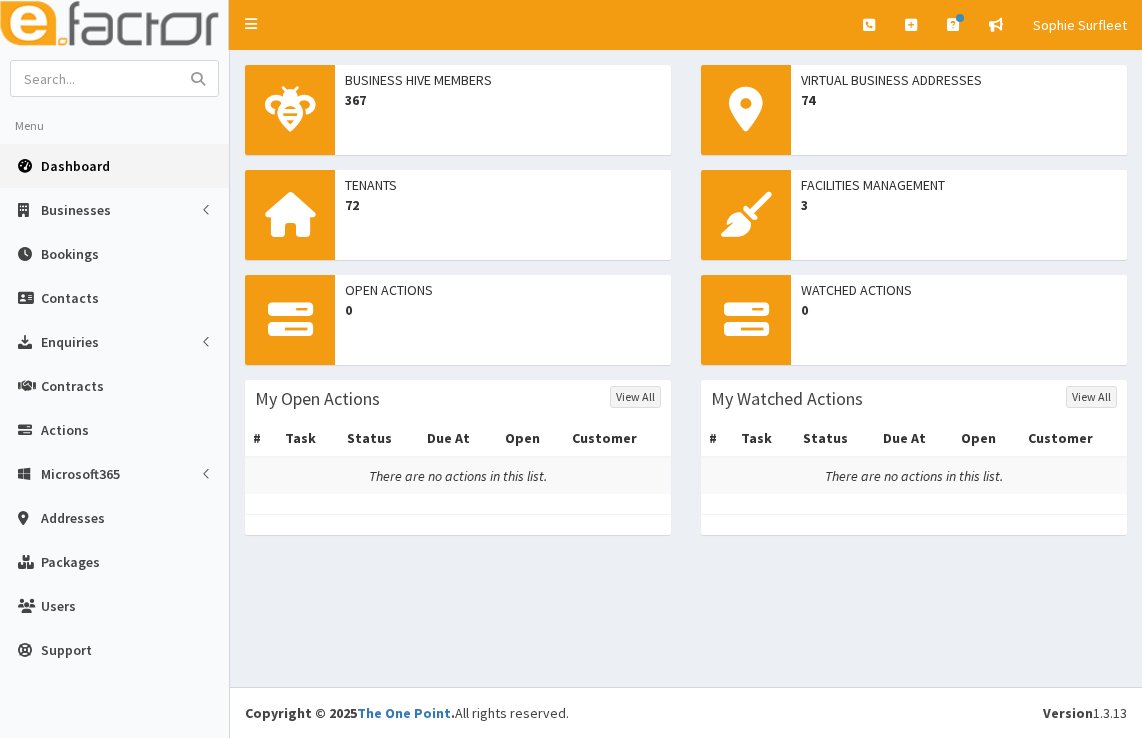 scroll, scrollTop: 0, scrollLeft: 0, axis: both 